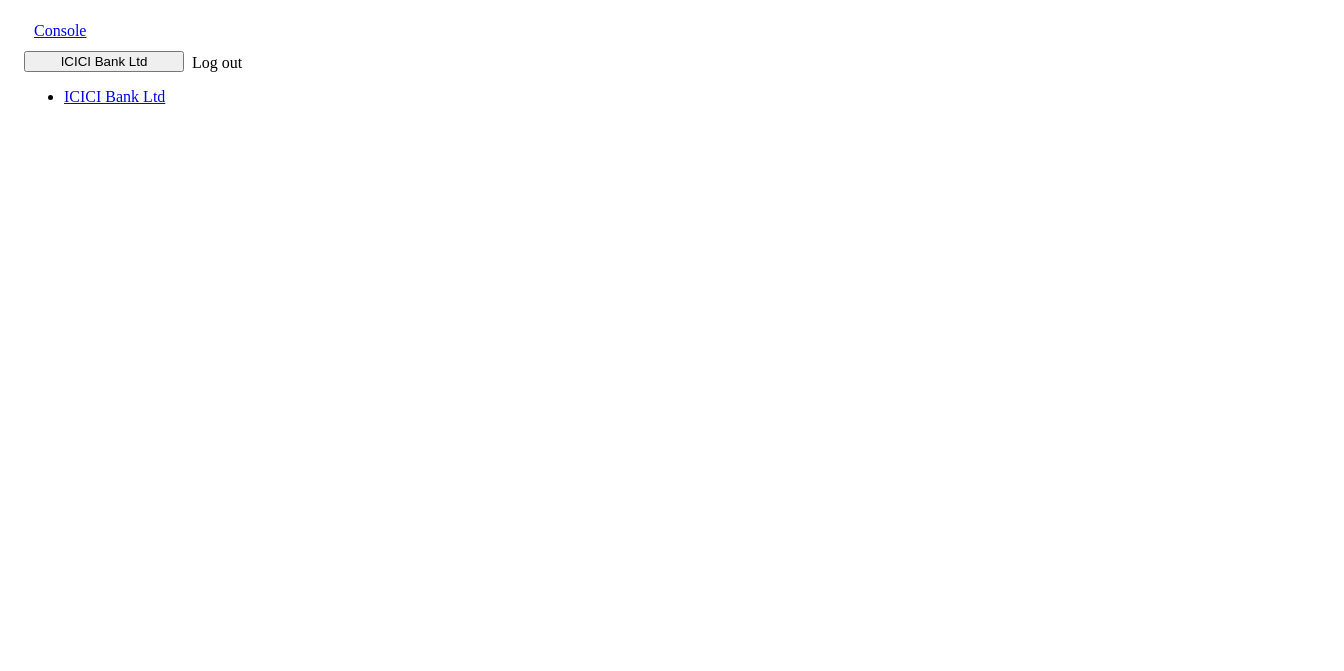 scroll, scrollTop: 0, scrollLeft: 0, axis: both 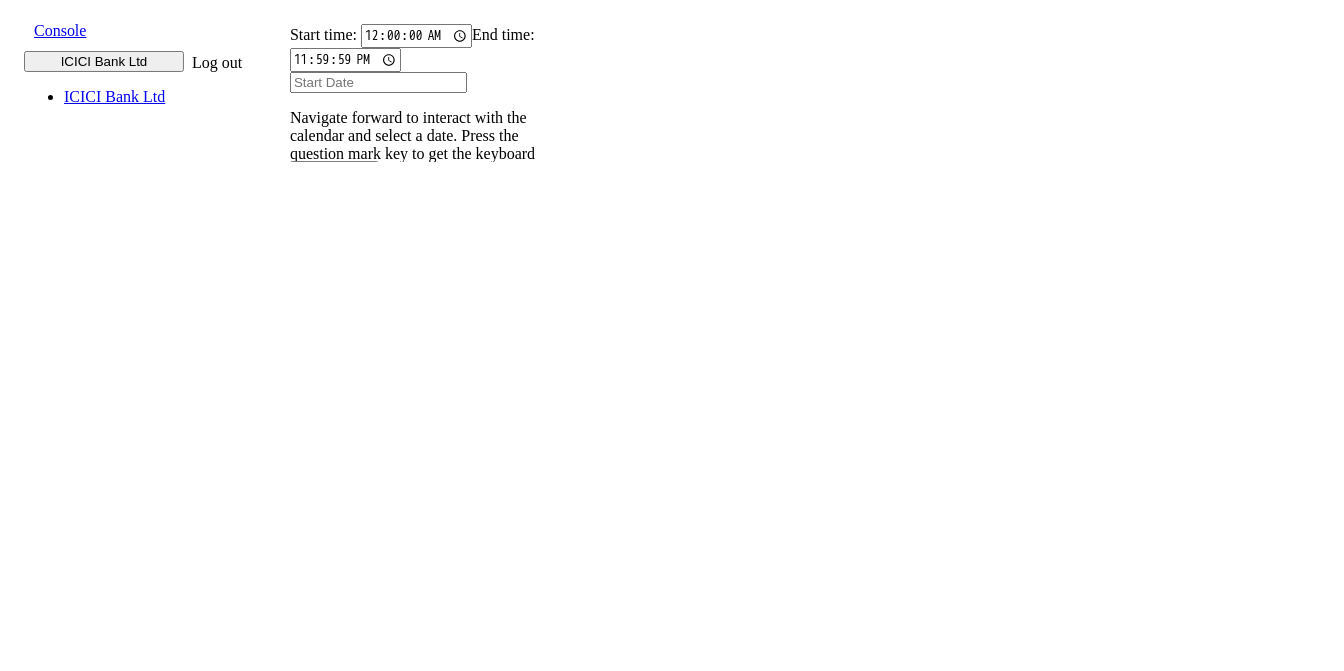 click on "00CH7J..." at bounding box center (314, 596) 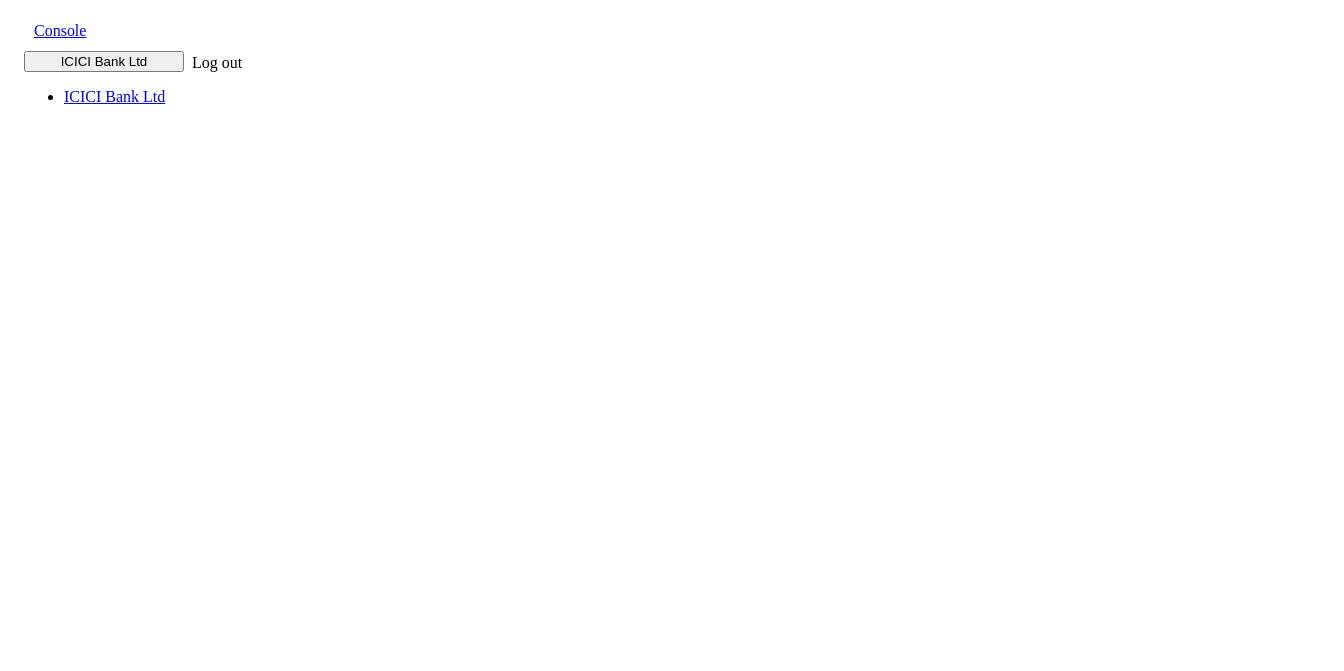 scroll, scrollTop: 0, scrollLeft: 0, axis: both 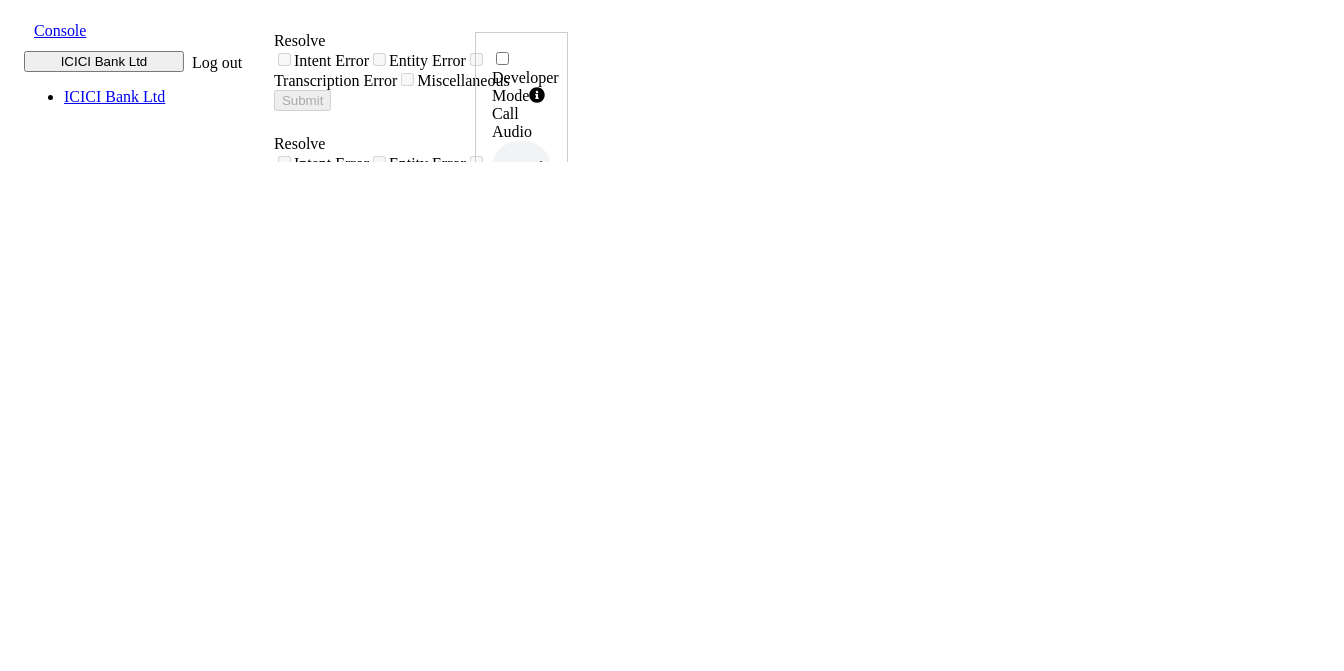 click at bounding box center (18, 29) 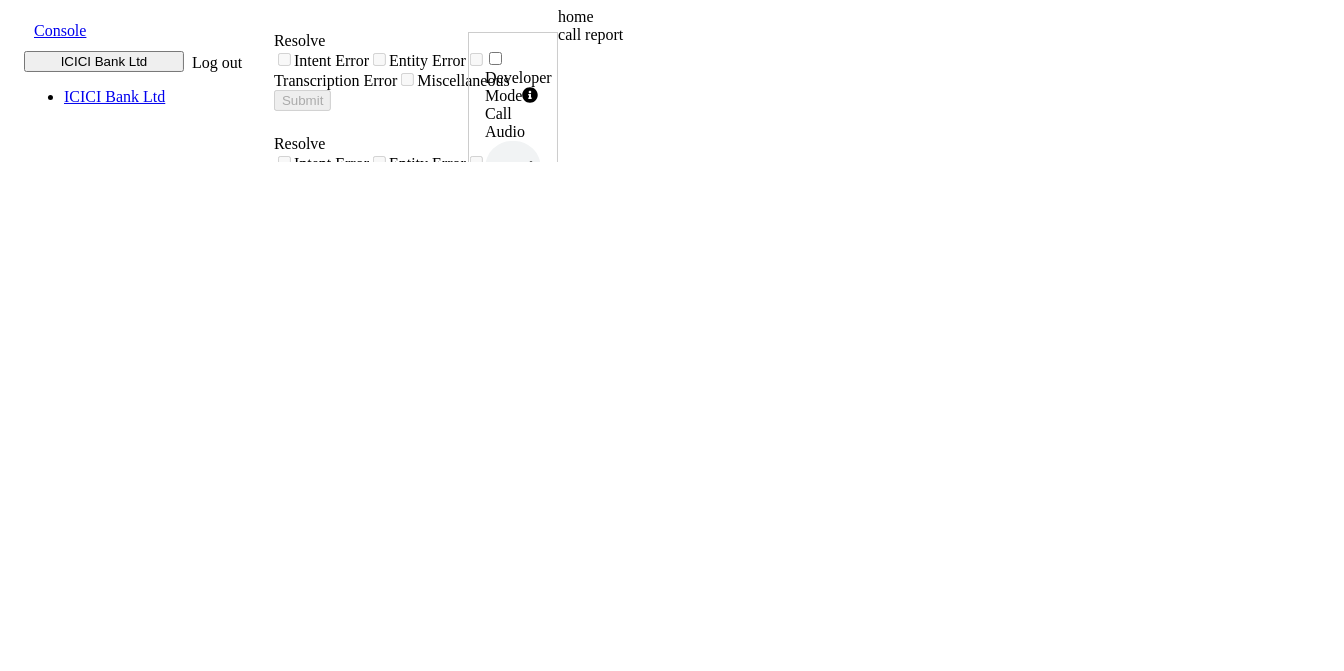 click on "call report" at bounding box center [733, 35] 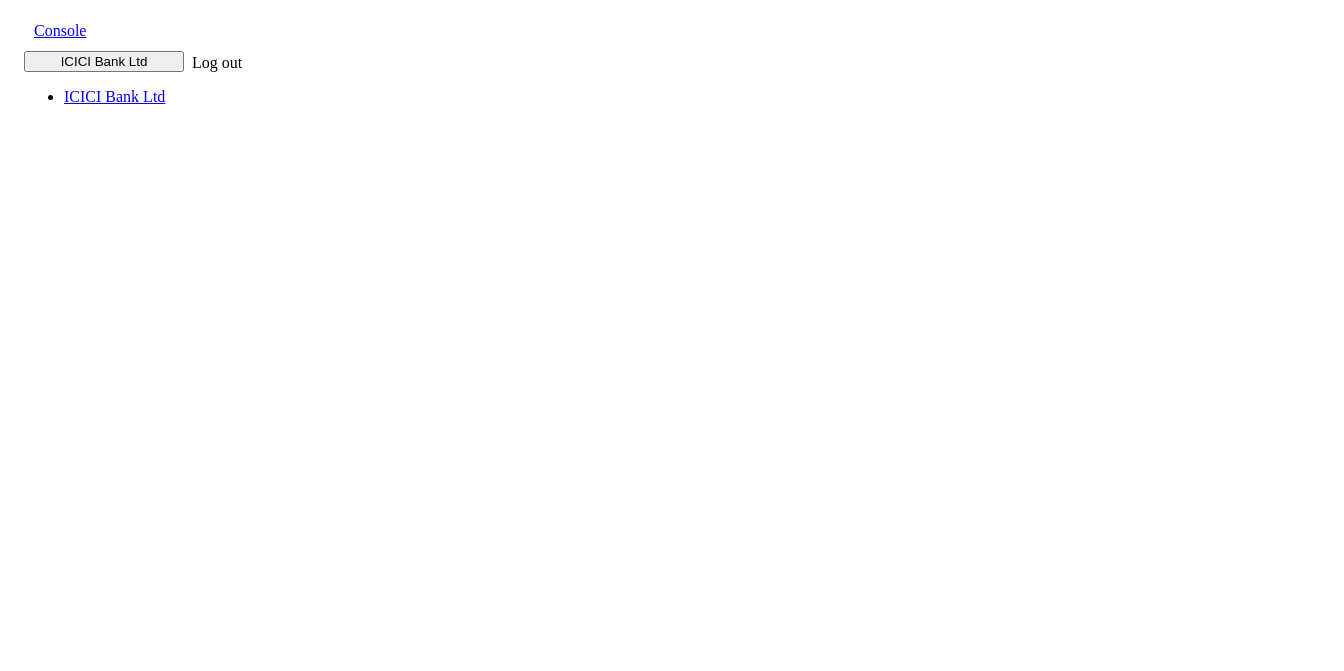 scroll, scrollTop: 0, scrollLeft: 0, axis: both 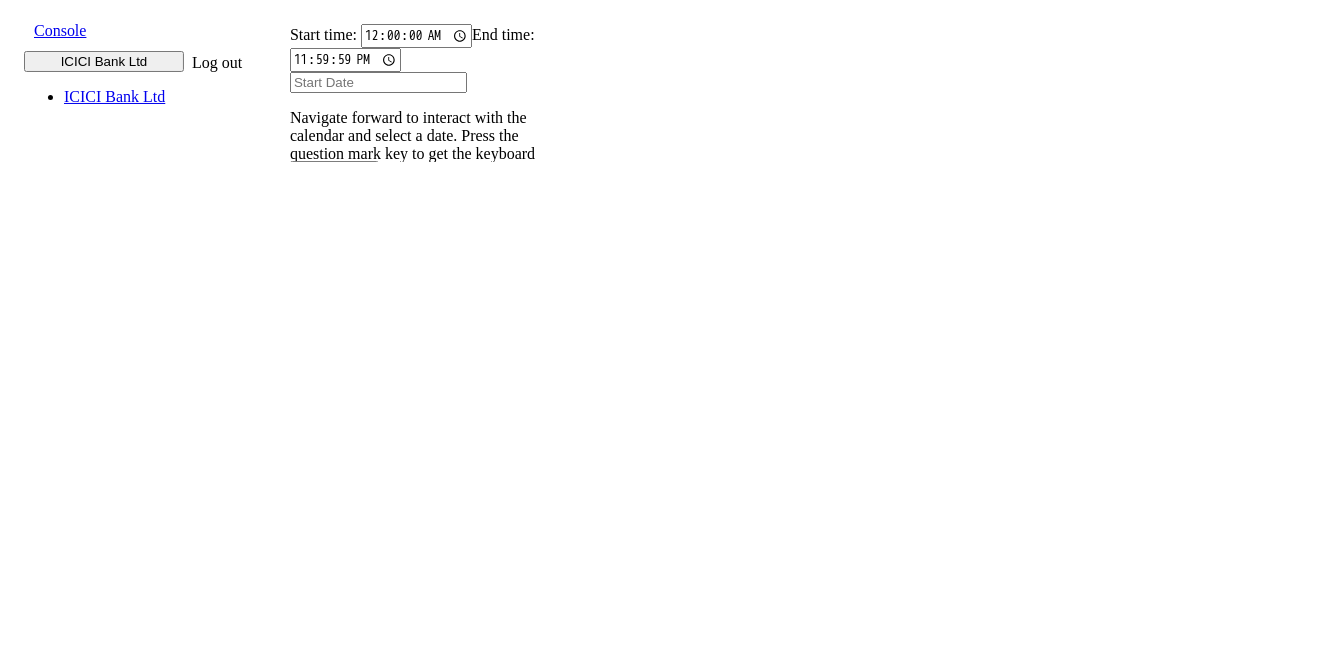 click at bounding box center [302, 275] 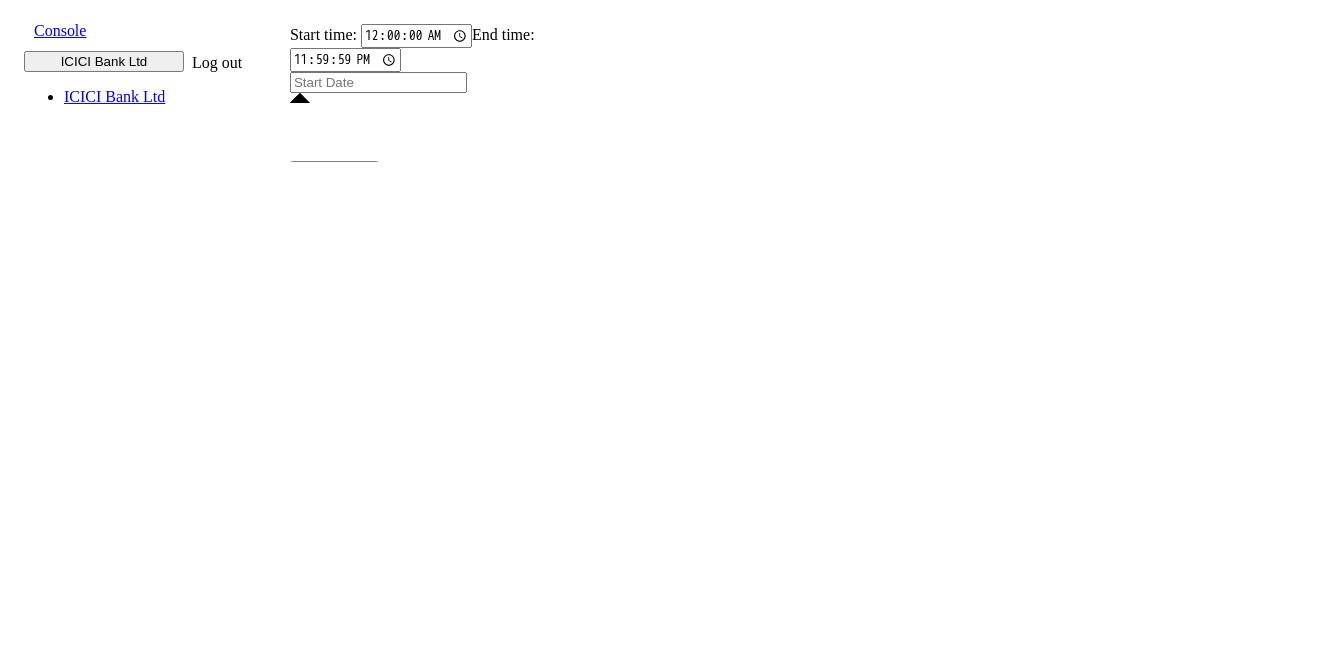 click on "14" at bounding box center (368, 2233) 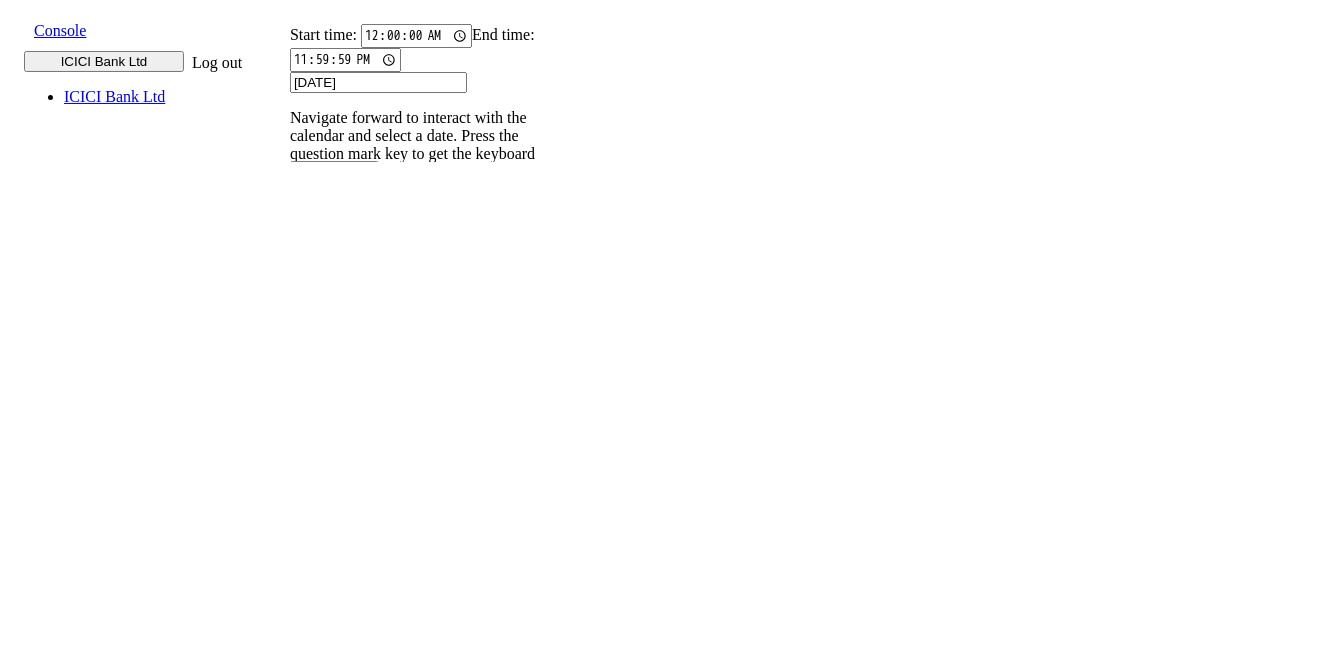 click on "14" at bounding box center (368, 2079) 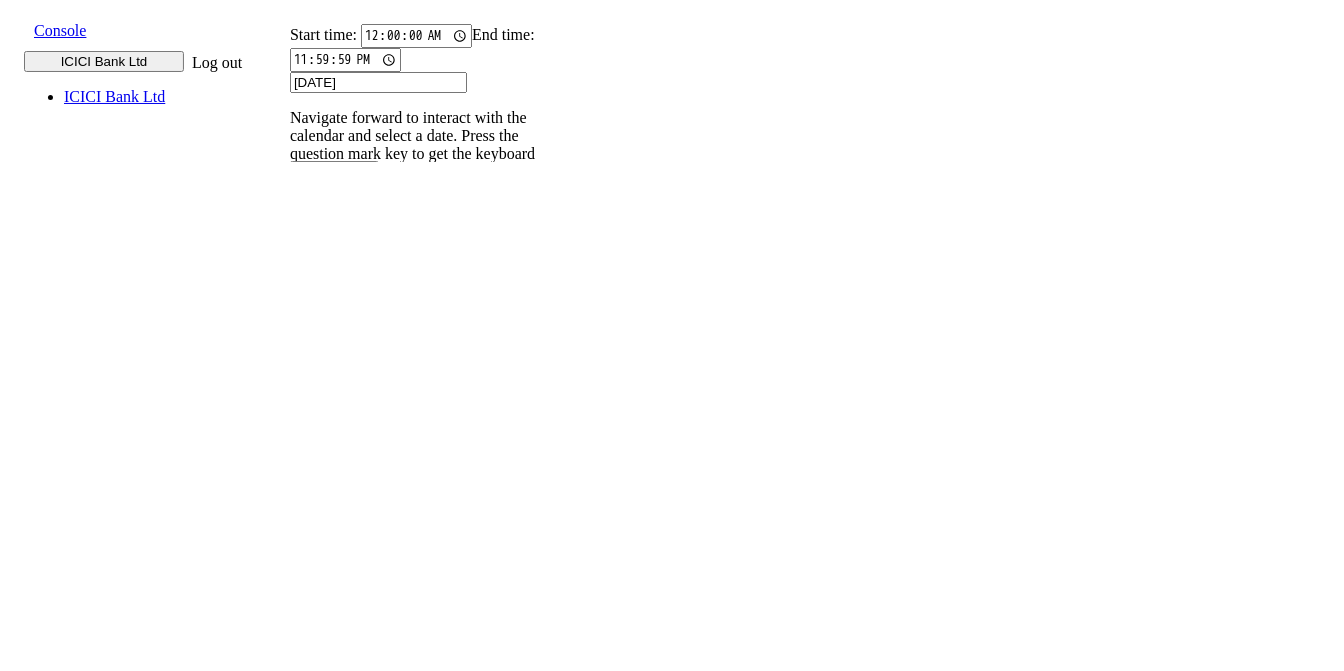 click on "00J8UN..." at bounding box center (314, 466) 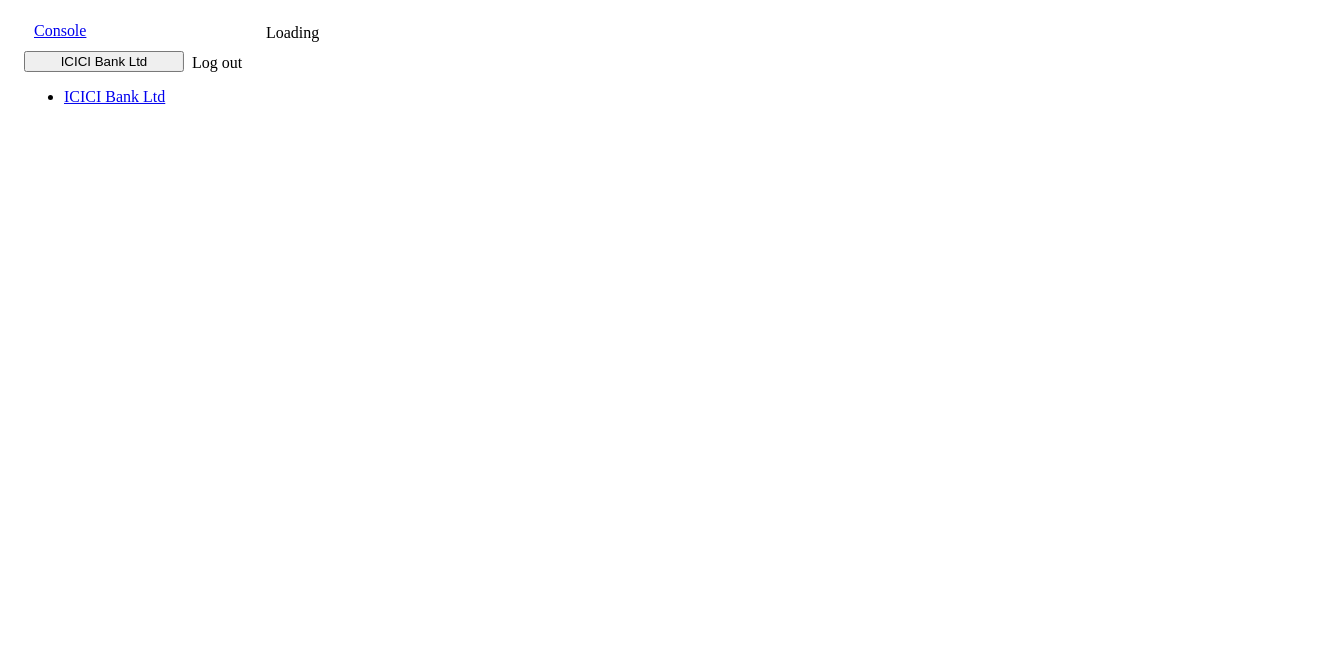 scroll, scrollTop: 0, scrollLeft: 0, axis: both 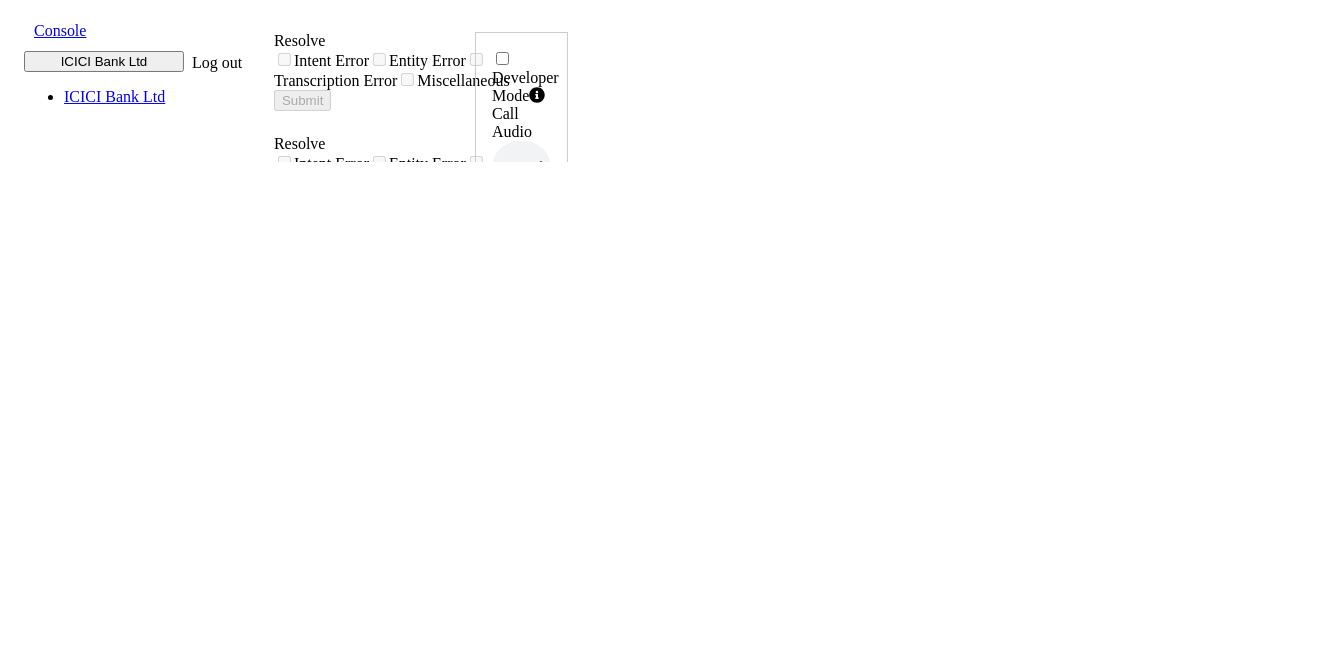 drag, startPoint x: 349, startPoint y: 231, endPoint x: 683, endPoint y: 229, distance: 334.00598 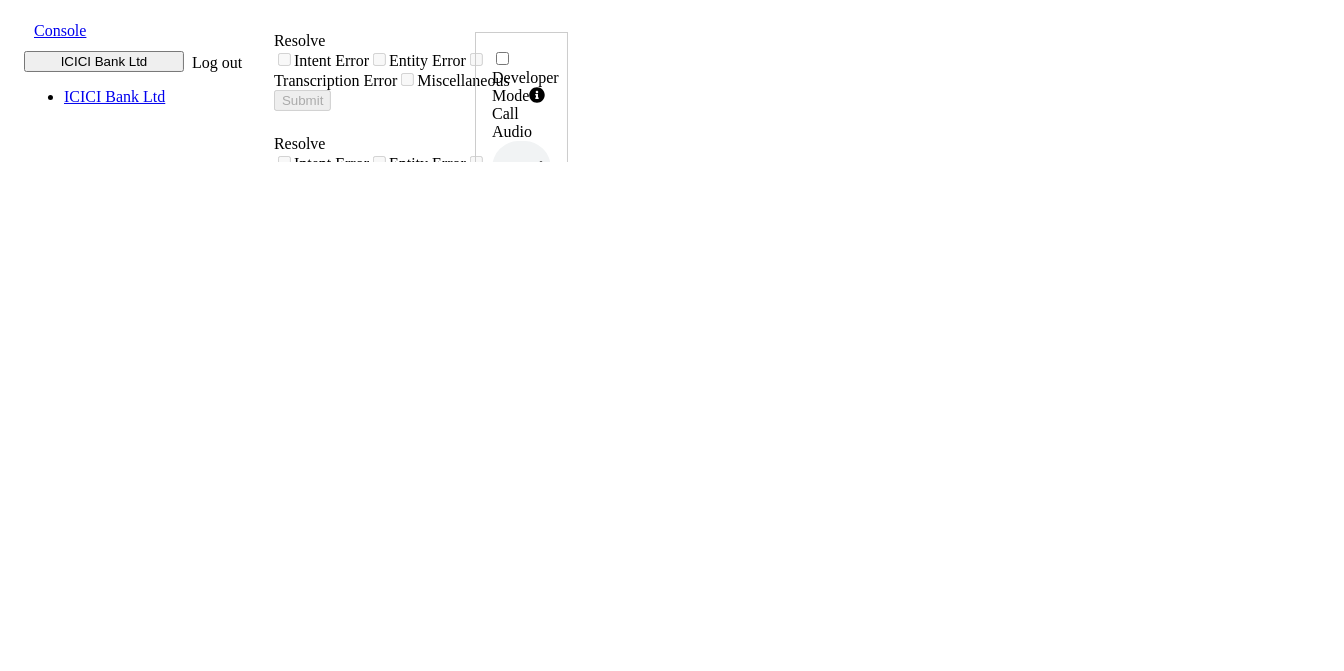 click 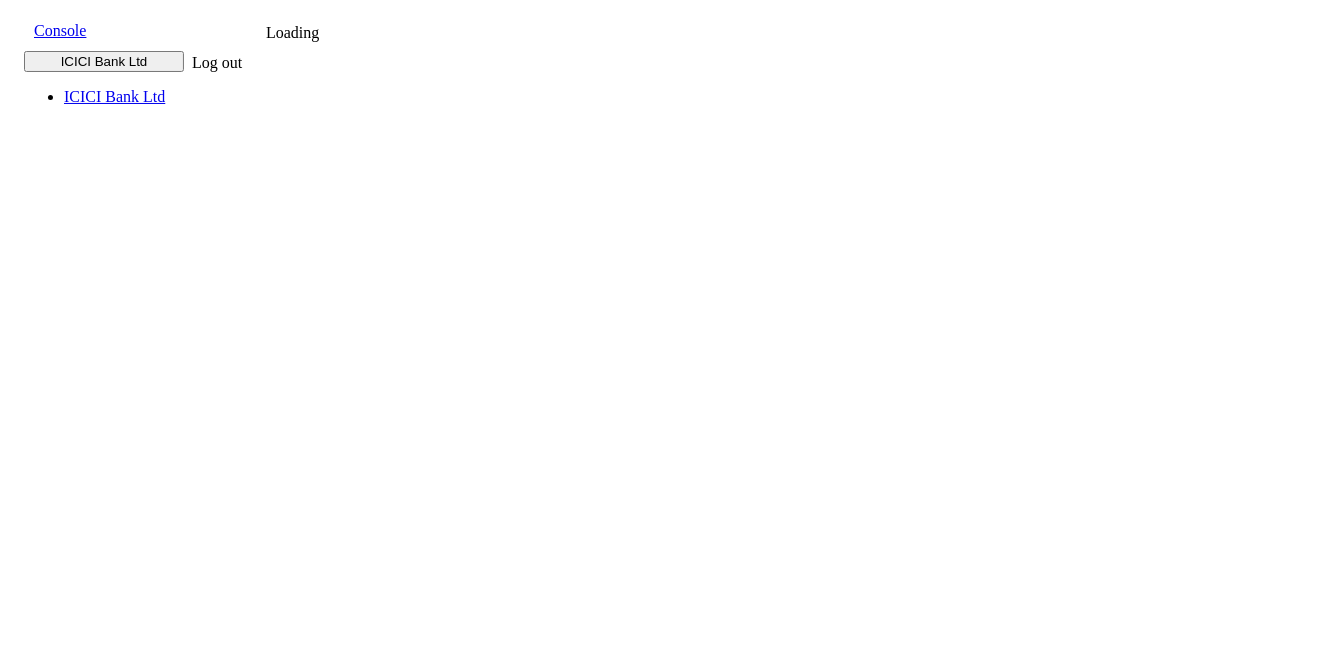 scroll, scrollTop: 0, scrollLeft: 0, axis: both 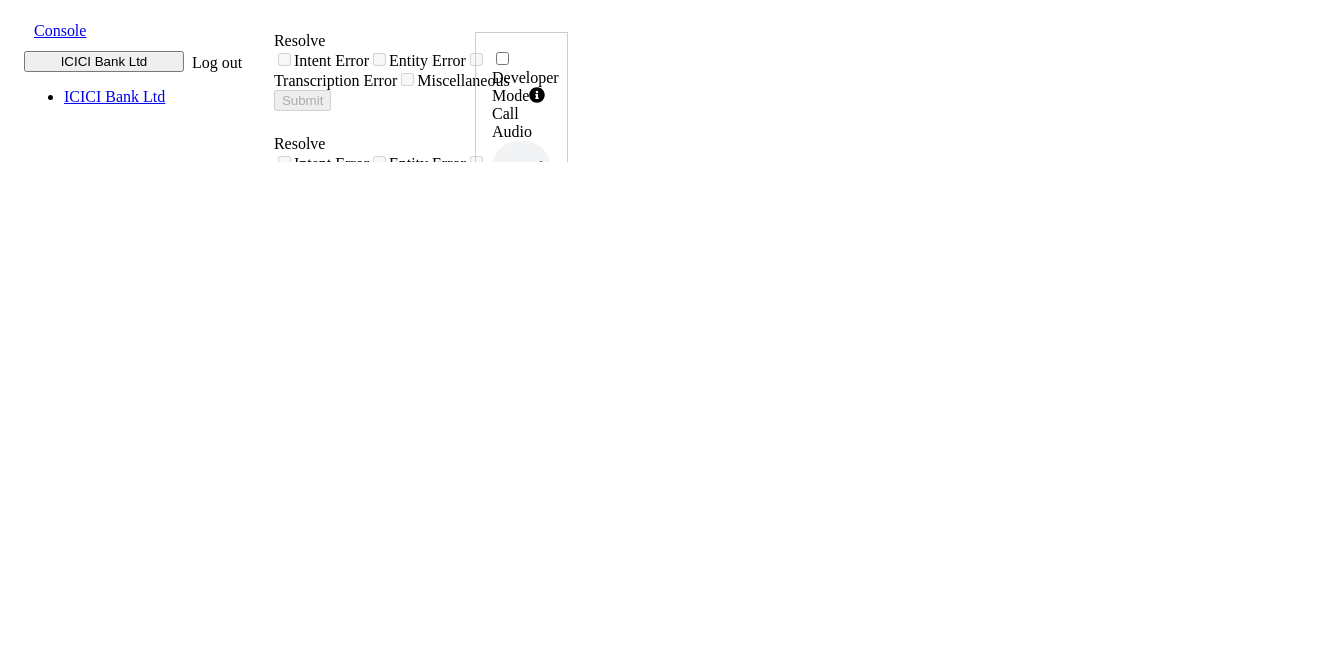 drag, startPoint x: 350, startPoint y: 229, endPoint x: 759, endPoint y: 226, distance: 409.01102 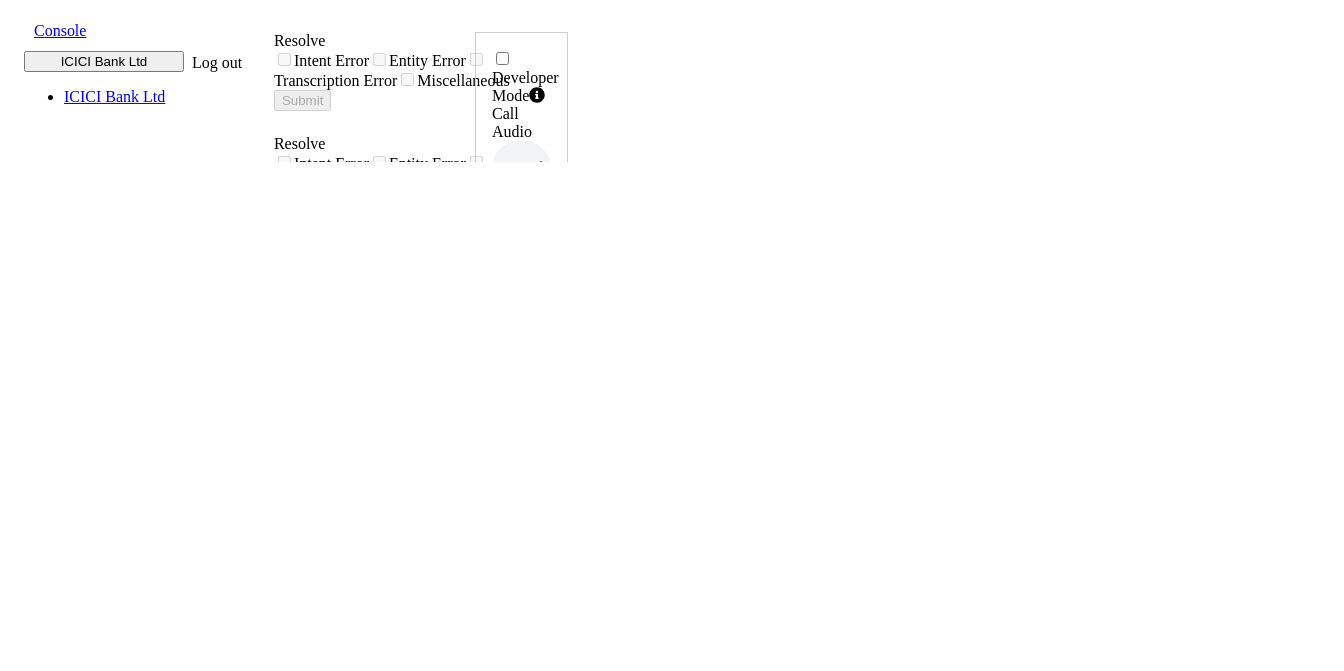 click on "UUID 00J8UNH9HCC5F5FK ..." at bounding box center (521, 359) 